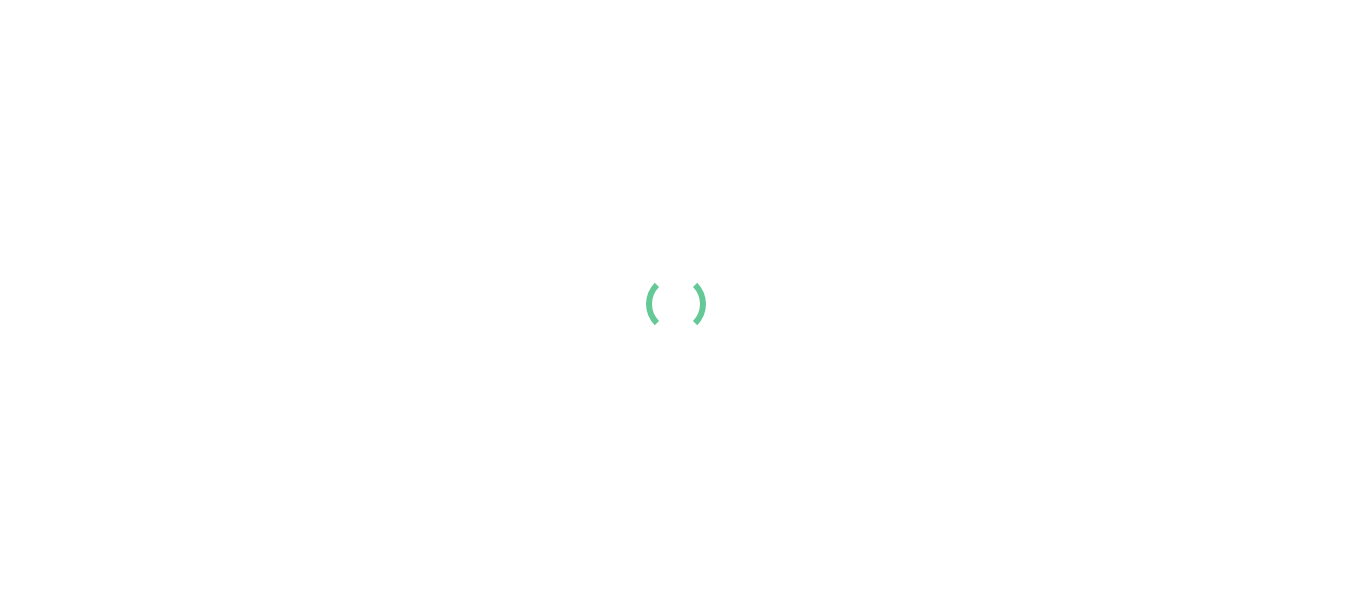scroll, scrollTop: 0, scrollLeft: 0, axis: both 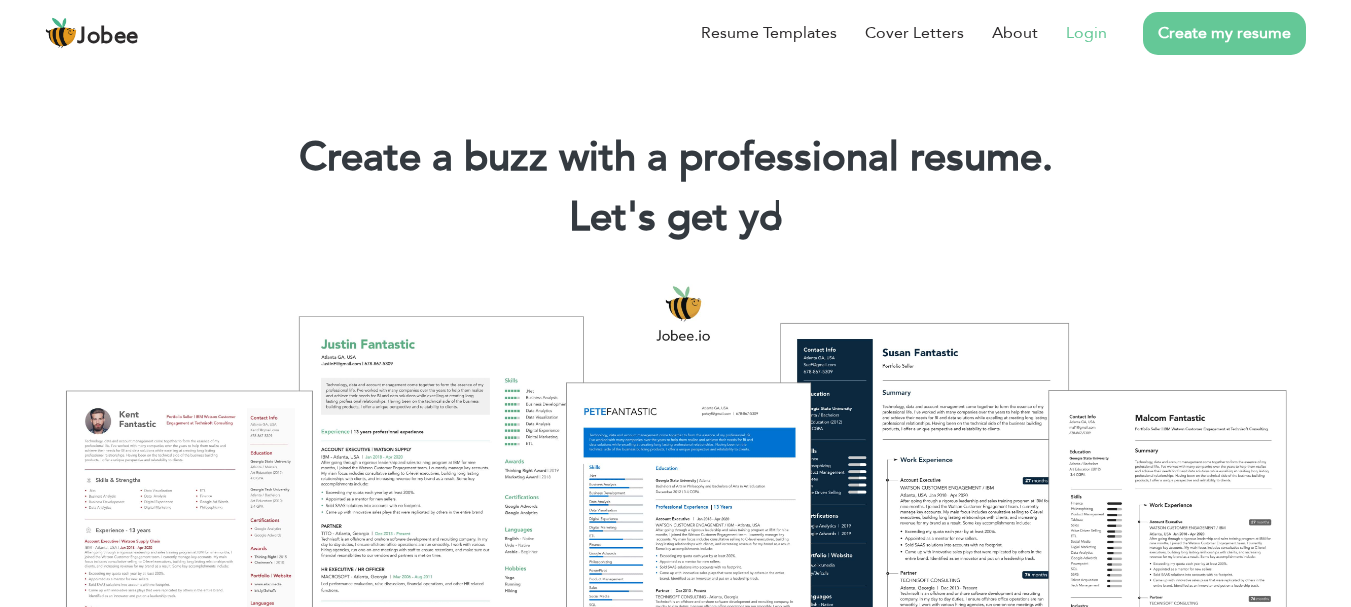click on "Login" at bounding box center [1086, 33] 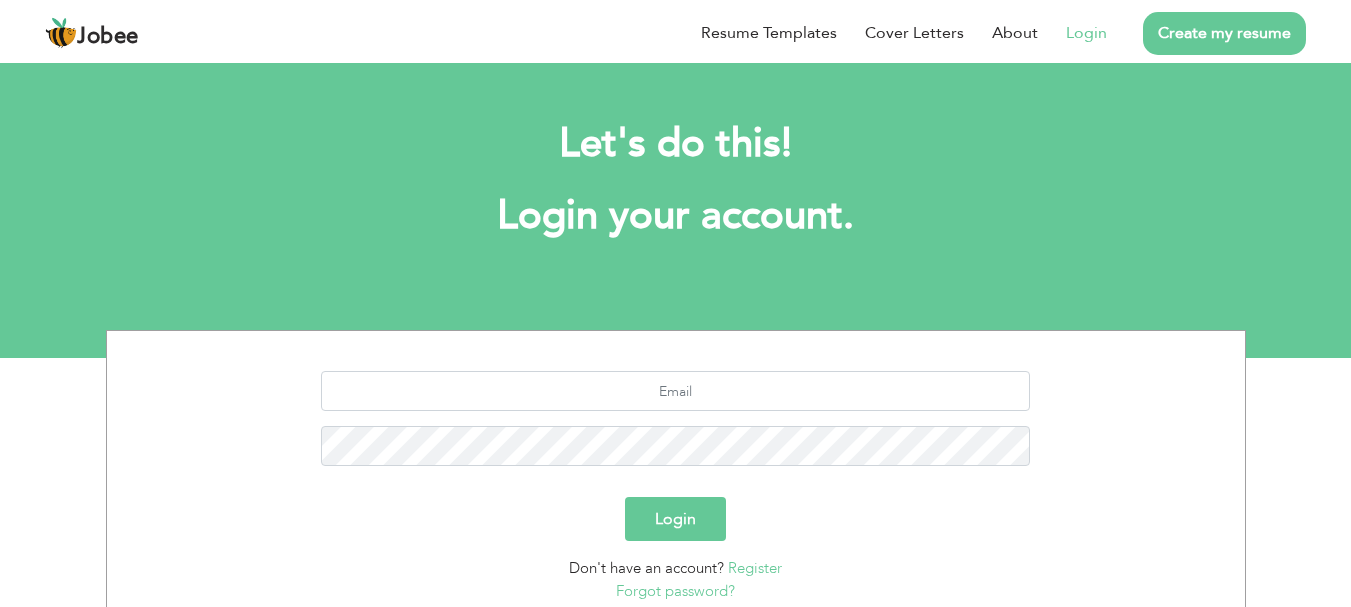 scroll, scrollTop: 0, scrollLeft: 0, axis: both 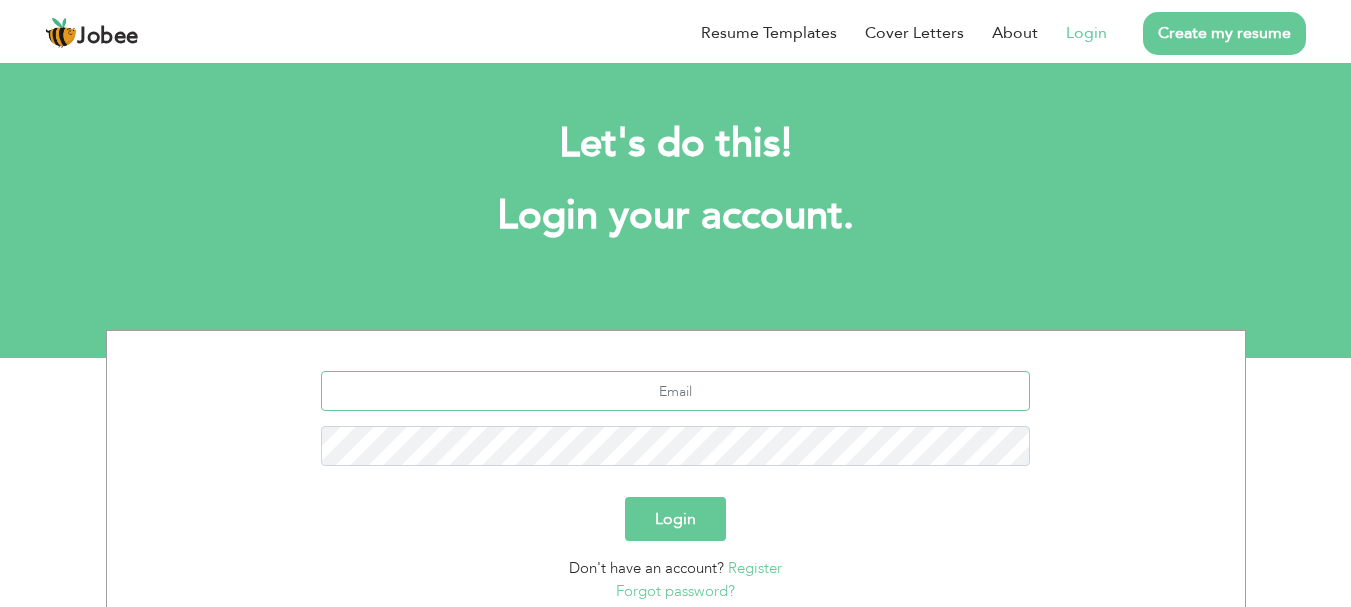 click at bounding box center (675, 391) 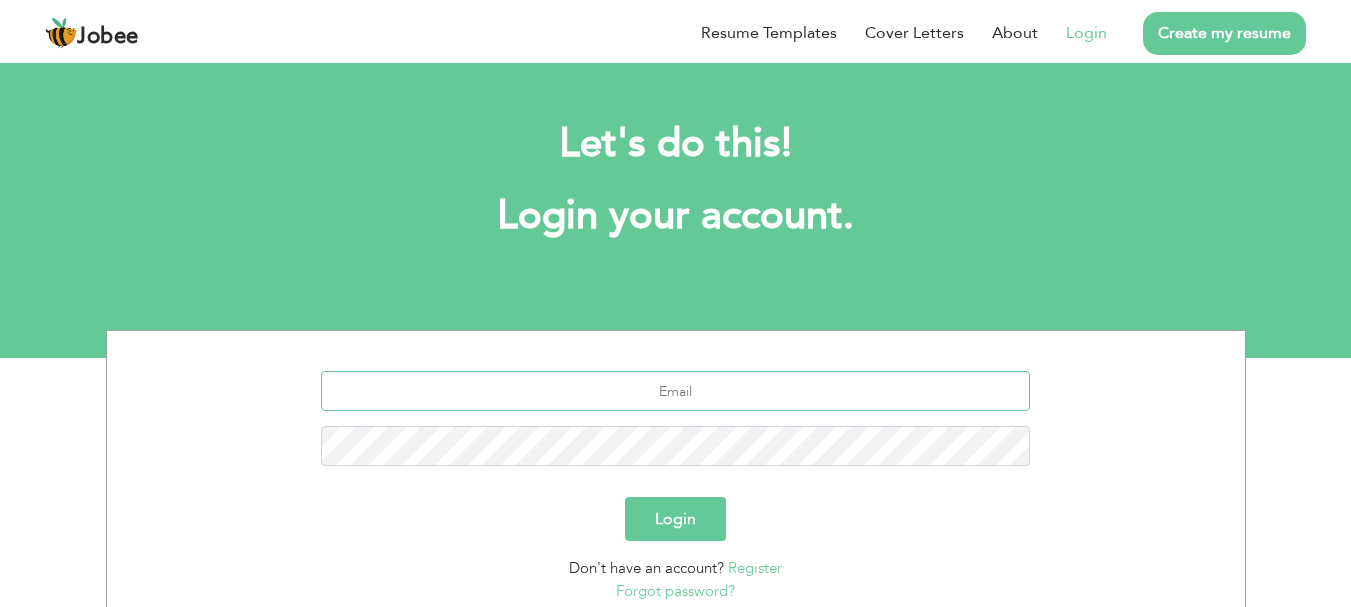 type on "[EMAIL_ADDRESS][DOMAIN_NAME]" 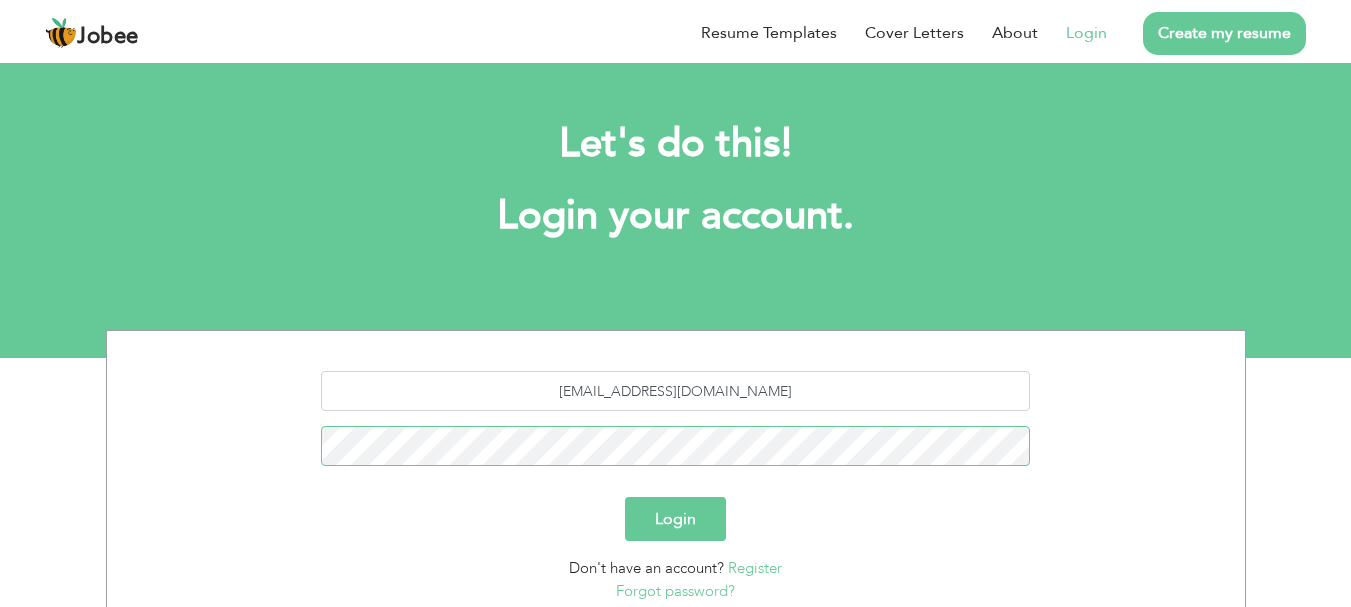 click on "Login" at bounding box center [675, 519] 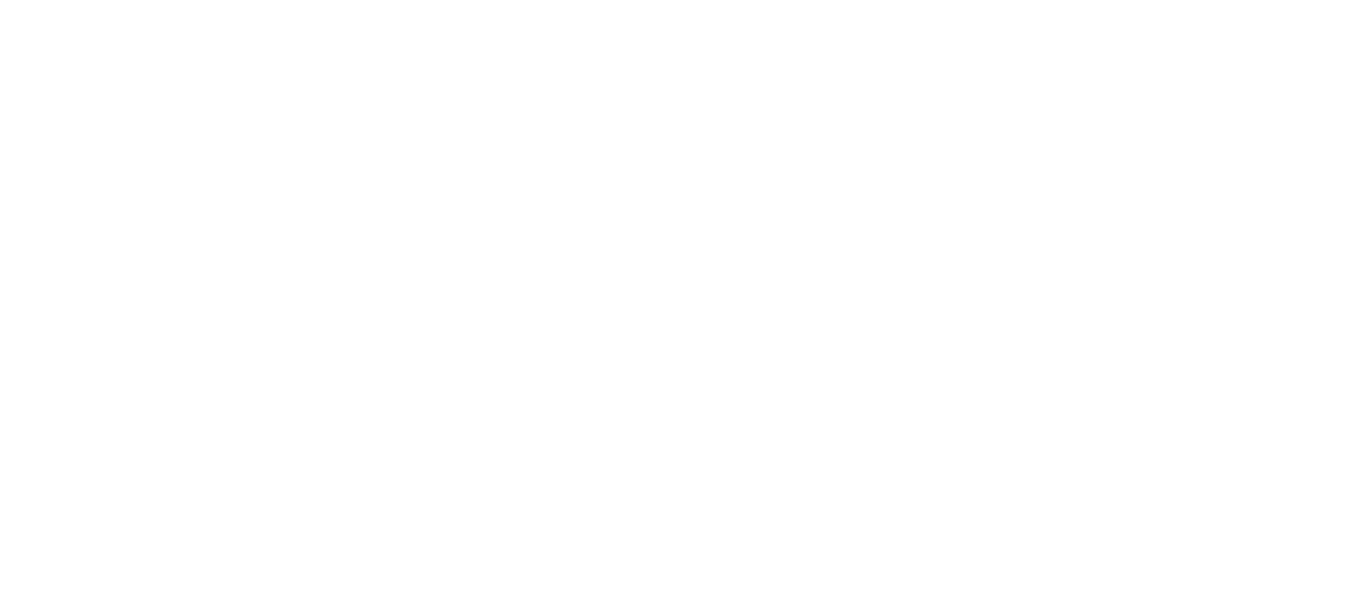 scroll, scrollTop: 0, scrollLeft: 0, axis: both 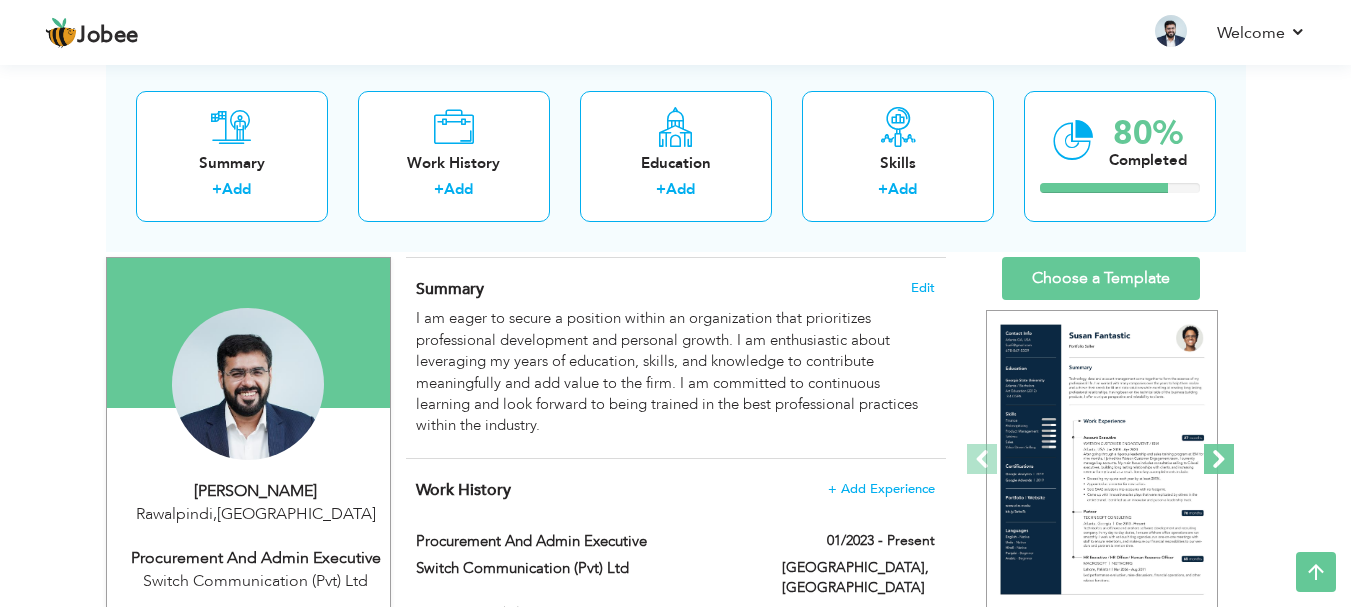 click at bounding box center (1219, 459) 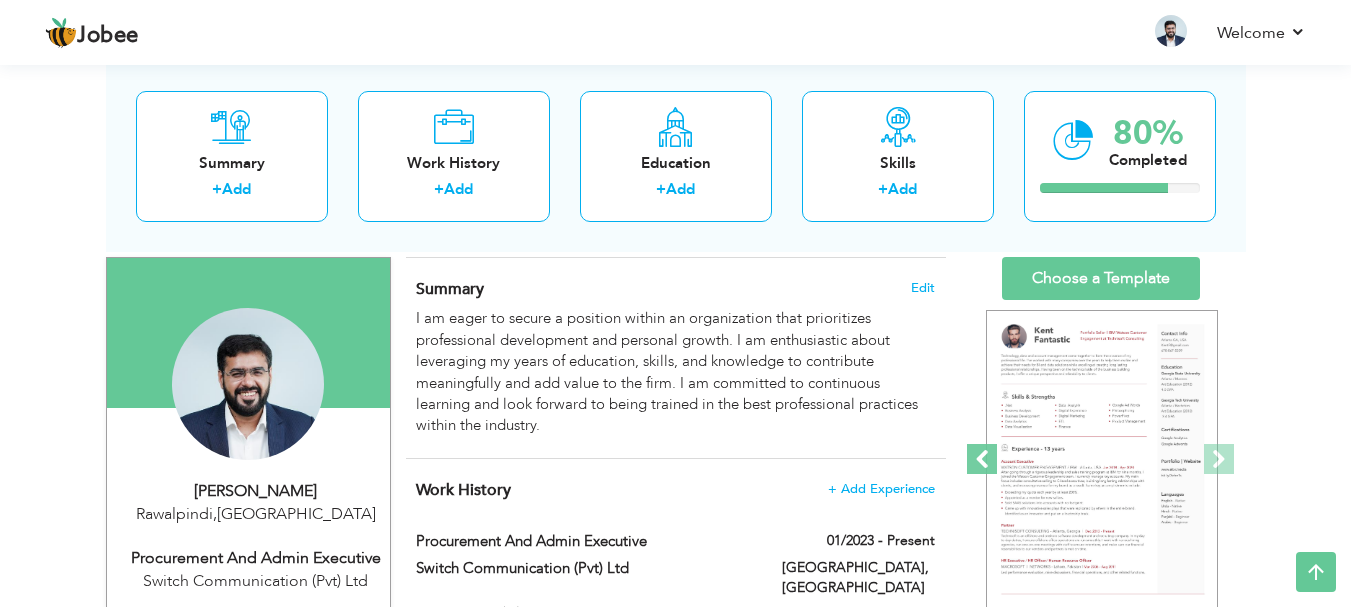 click at bounding box center (982, 459) 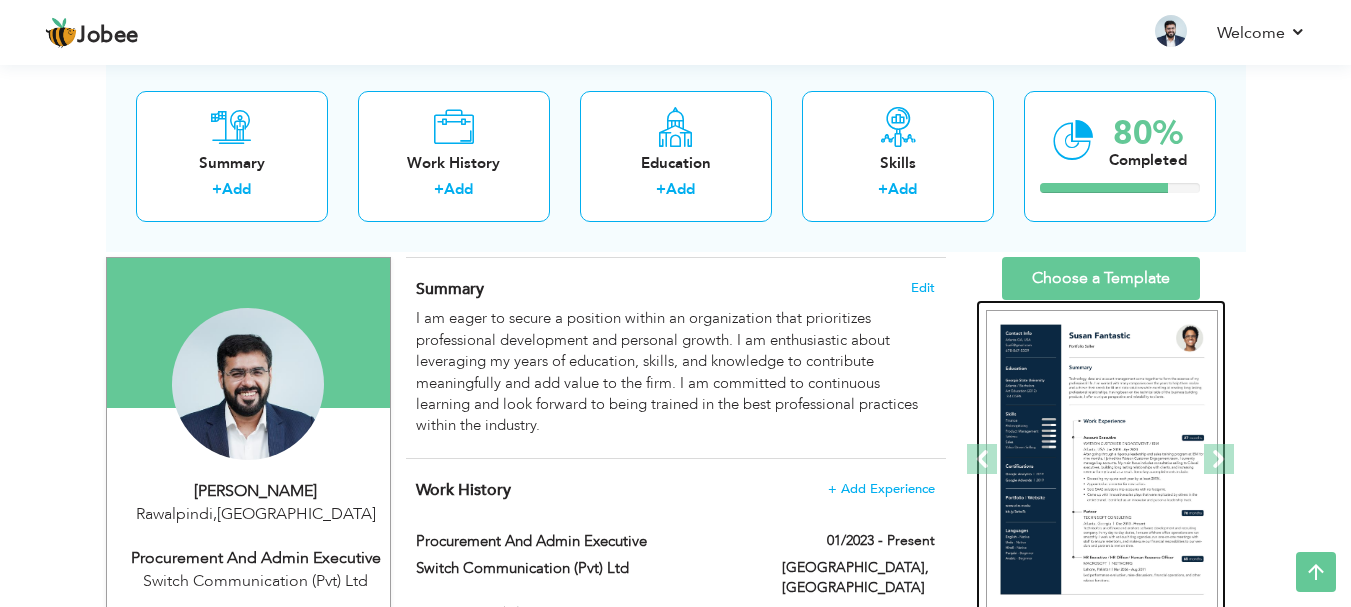 click at bounding box center [1102, 460] 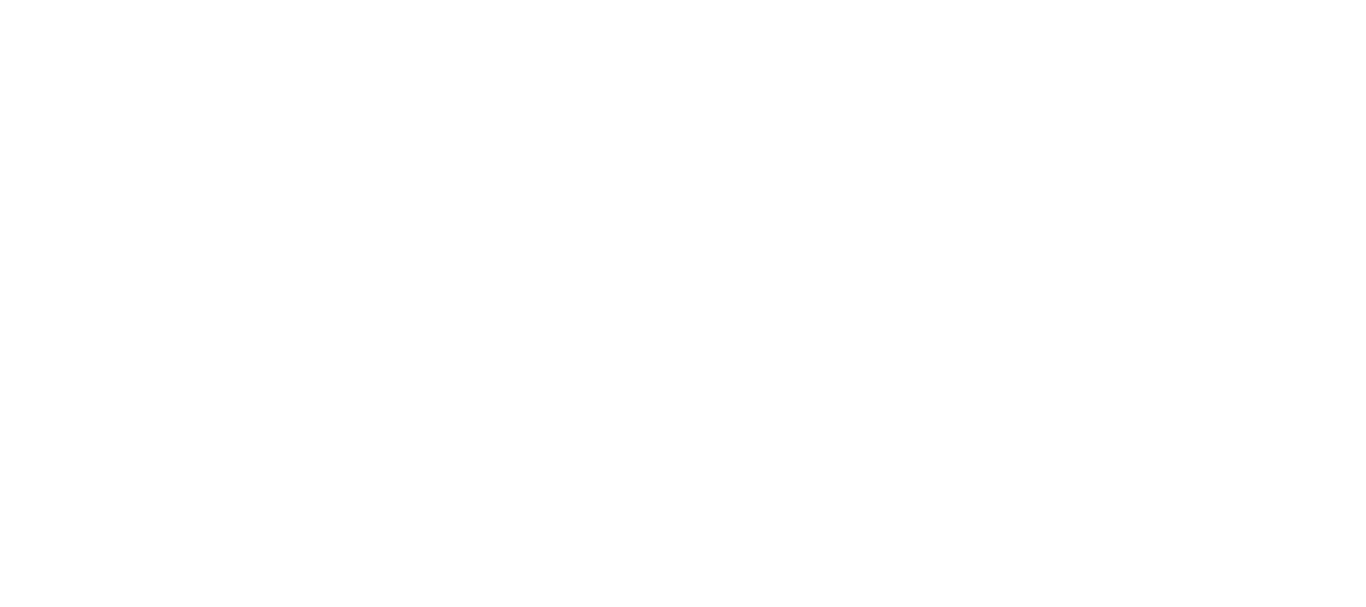 scroll, scrollTop: 0, scrollLeft: 0, axis: both 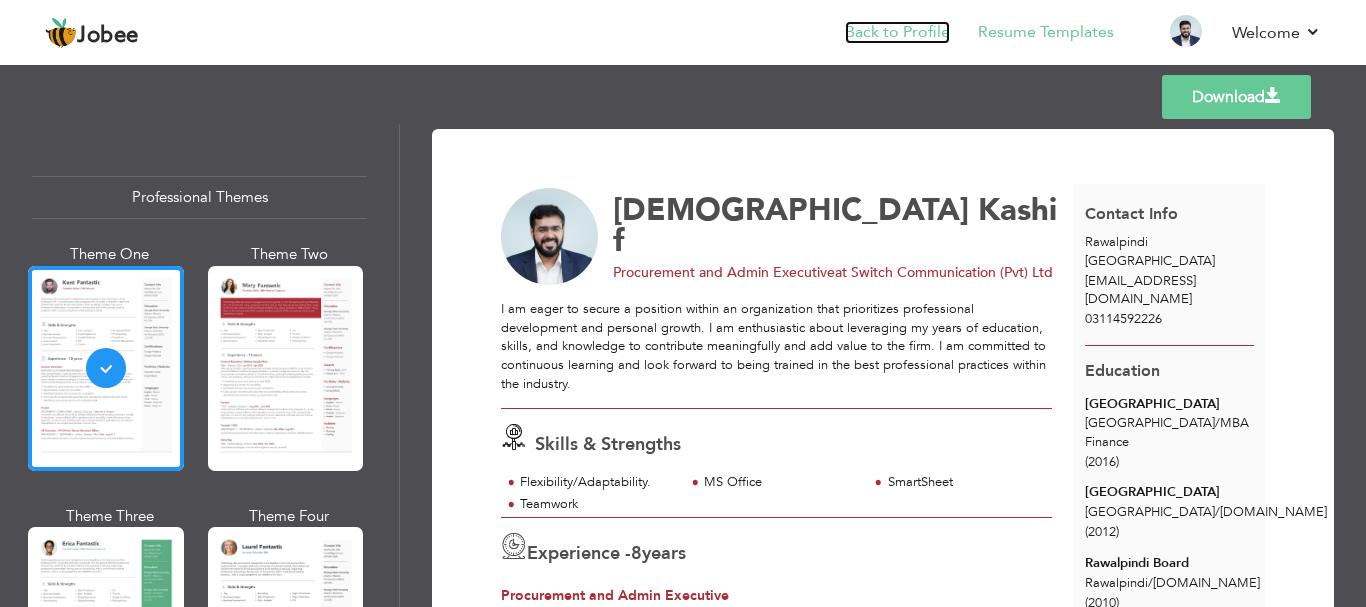 click on "Back to Profile" at bounding box center (897, 32) 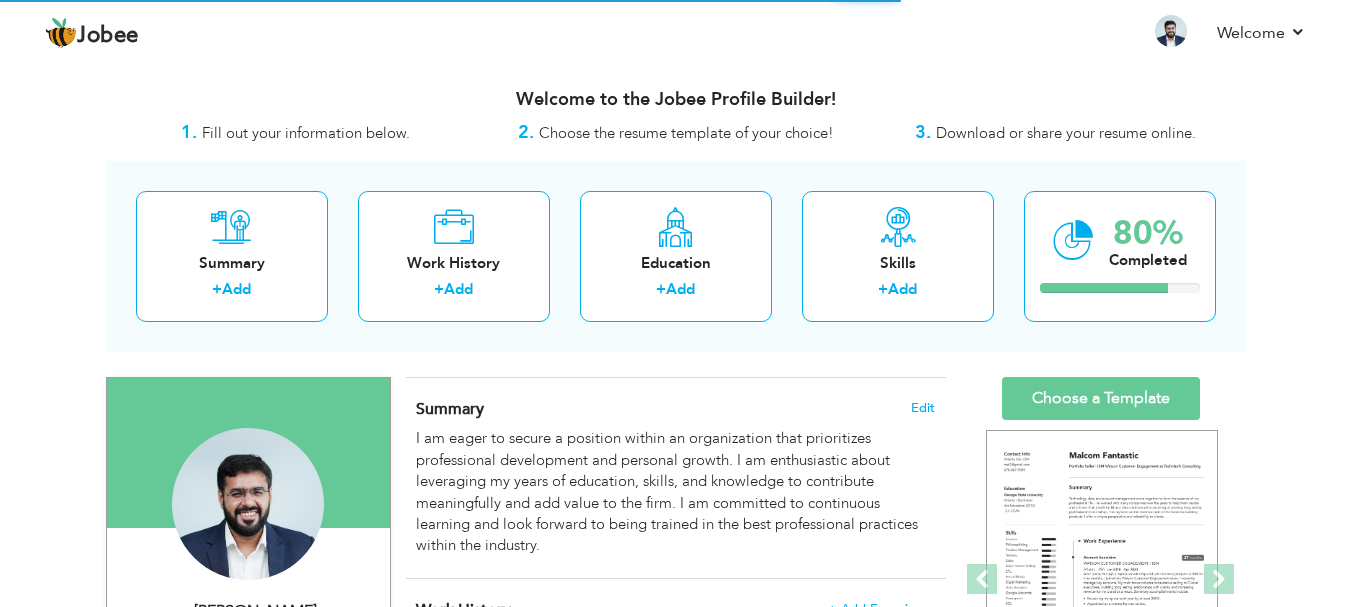 scroll, scrollTop: 0, scrollLeft: 0, axis: both 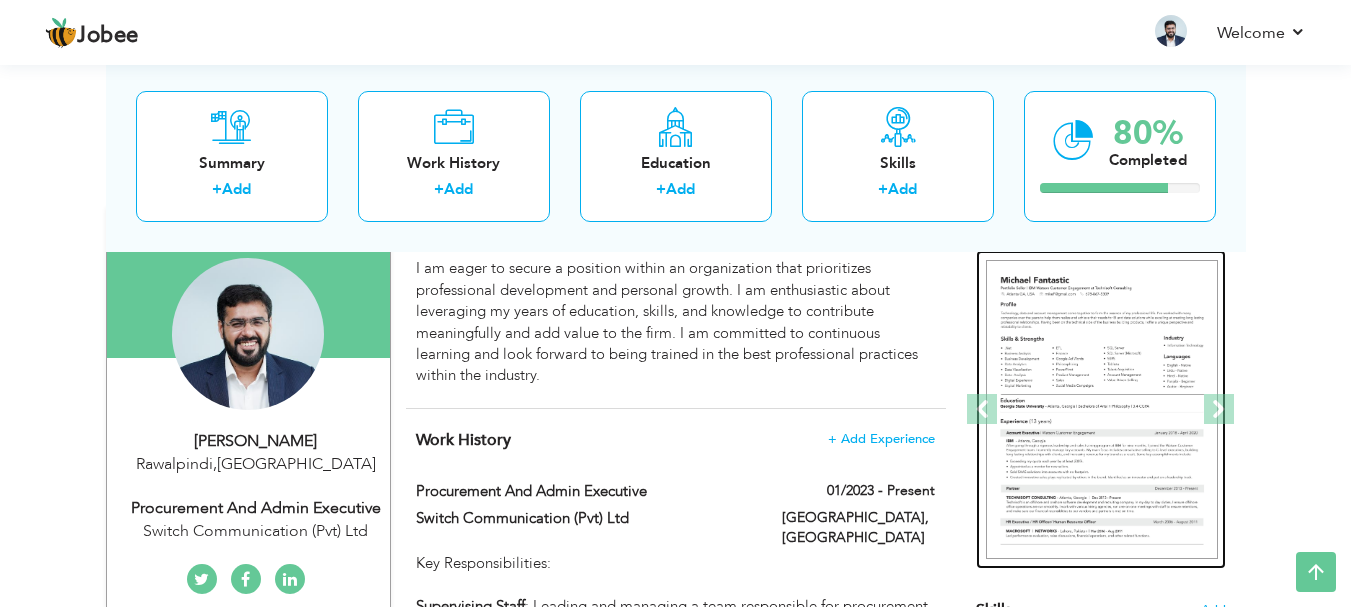 click at bounding box center [1102, 410] 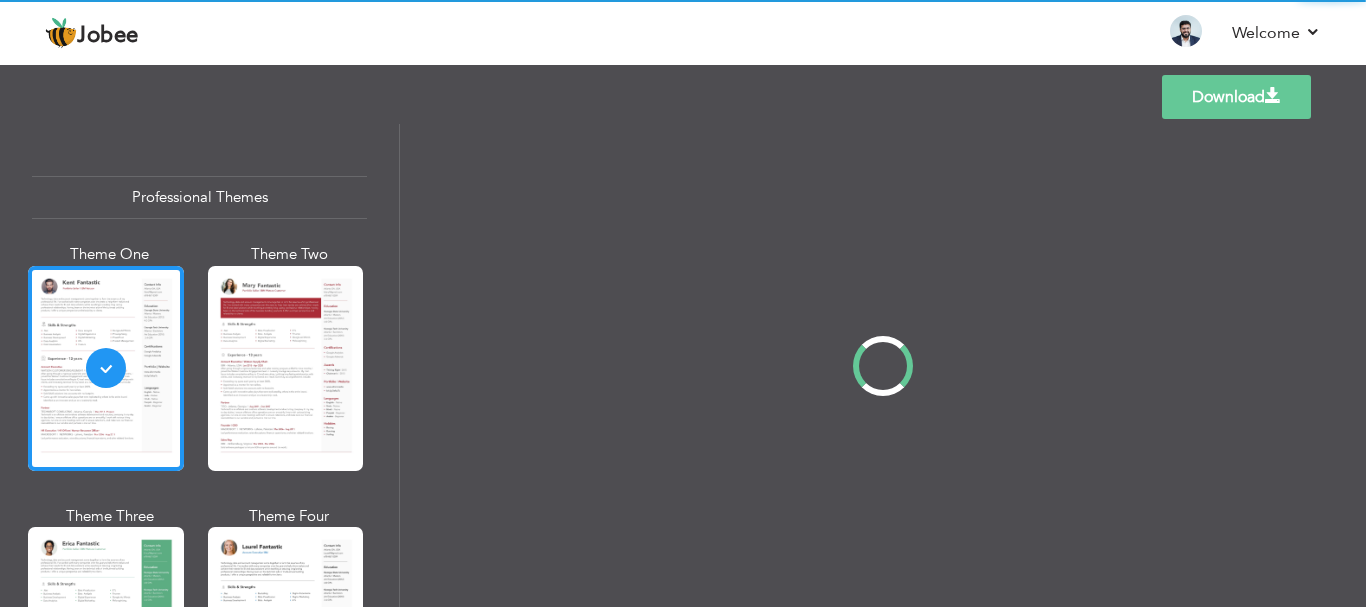 scroll, scrollTop: 0, scrollLeft: 0, axis: both 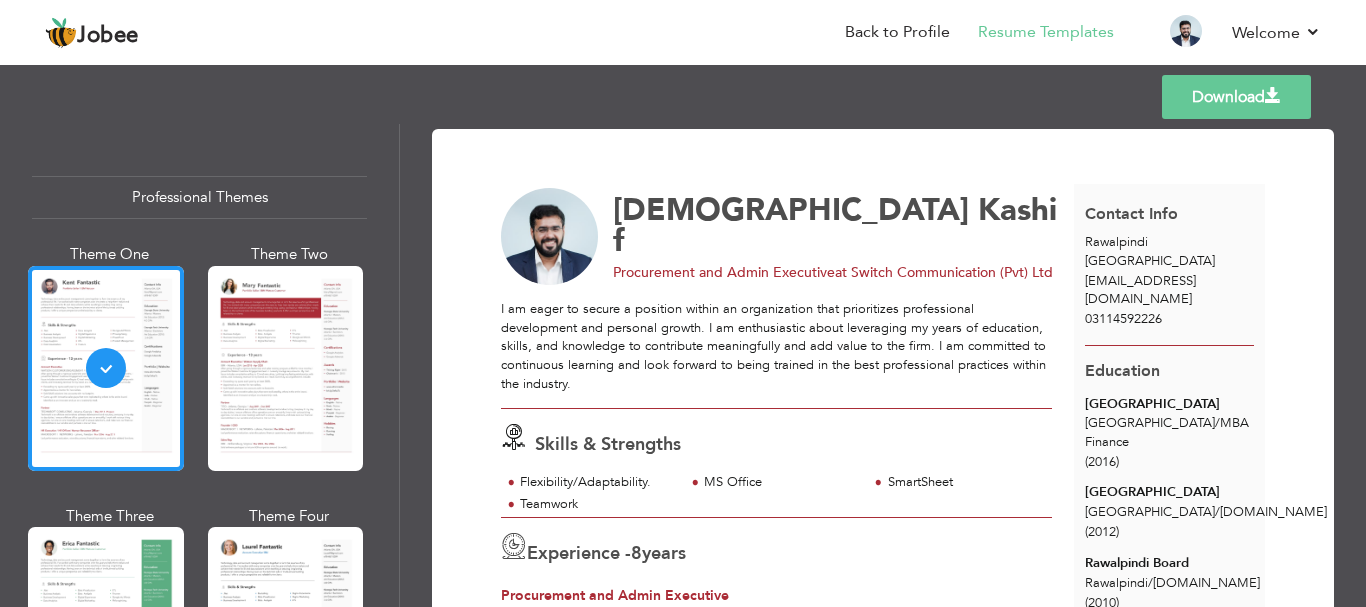 click on "Download" at bounding box center [1236, 97] 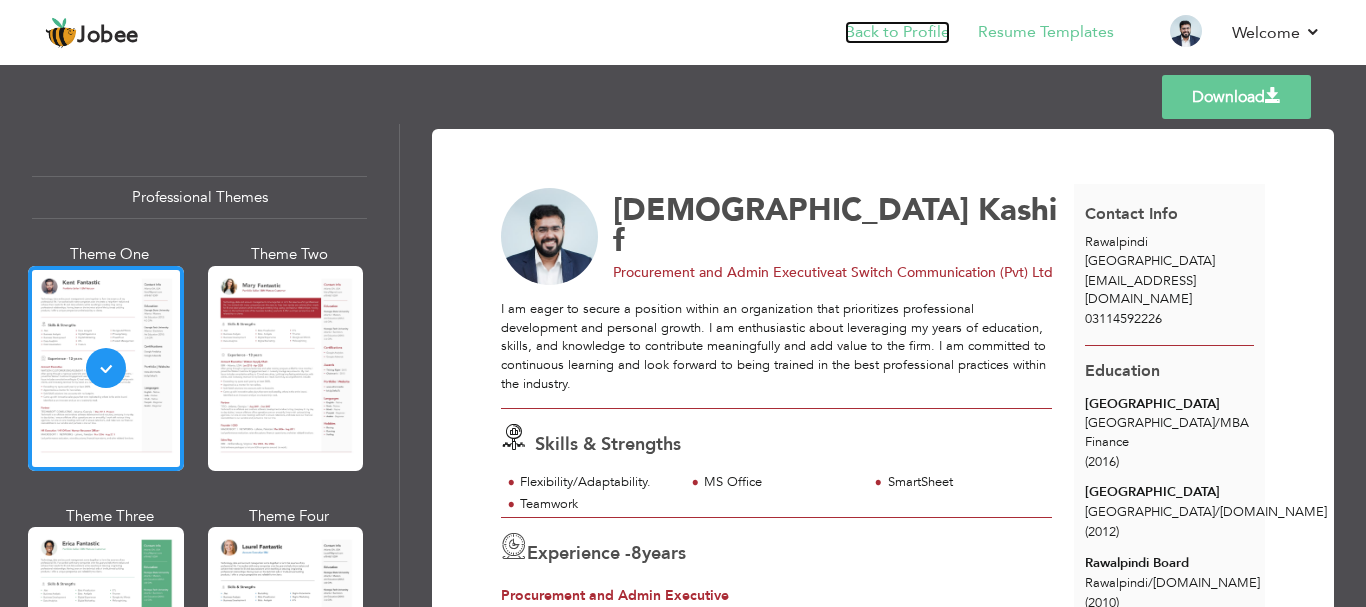 click on "Back to Profile" at bounding box center [897, 32] 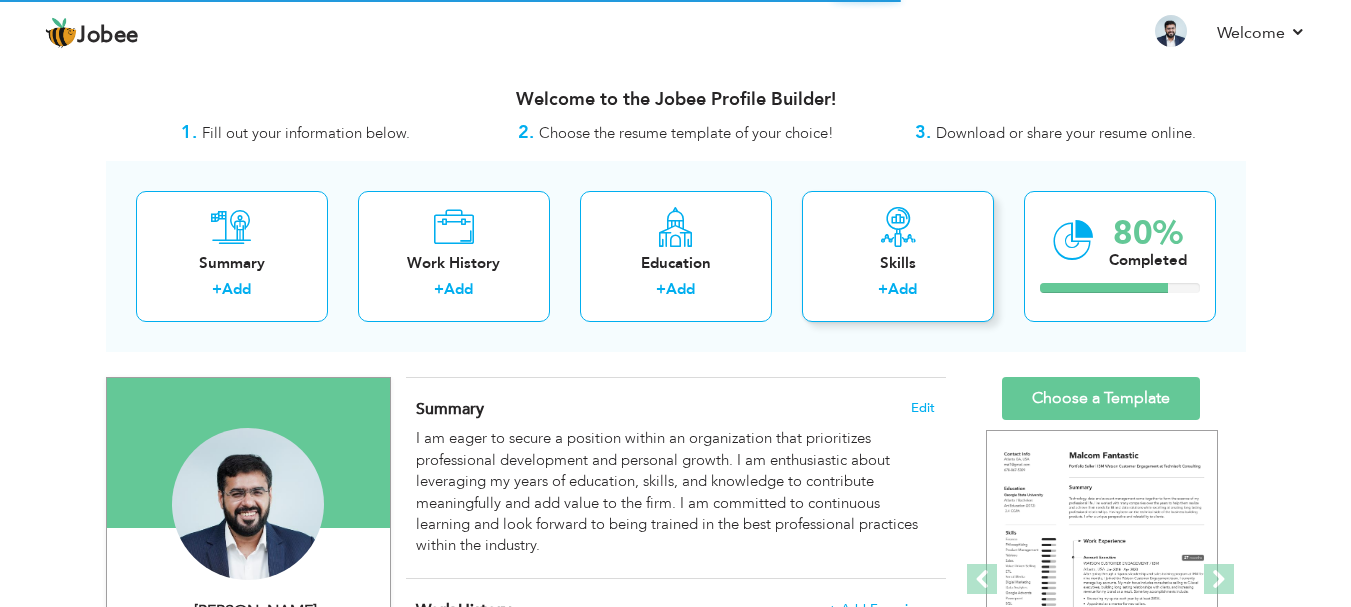 scroll, scrollTop: 0, scrollLeft: 0, axis: both 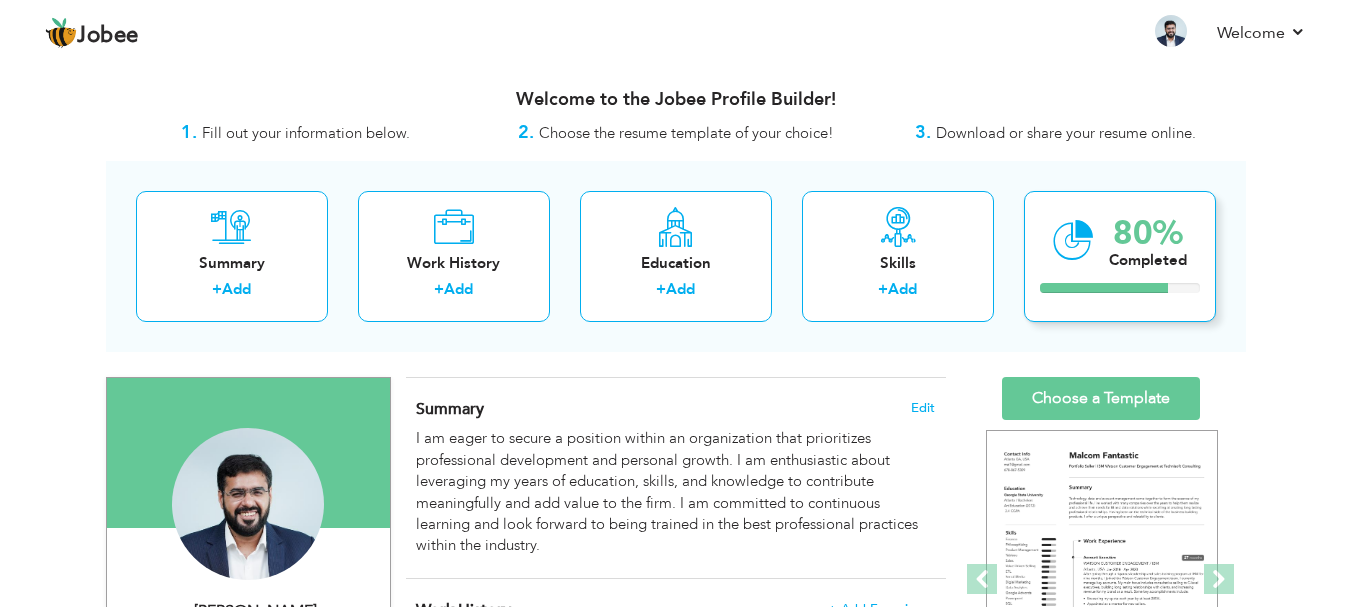 click at bounding box center (1073, 240) 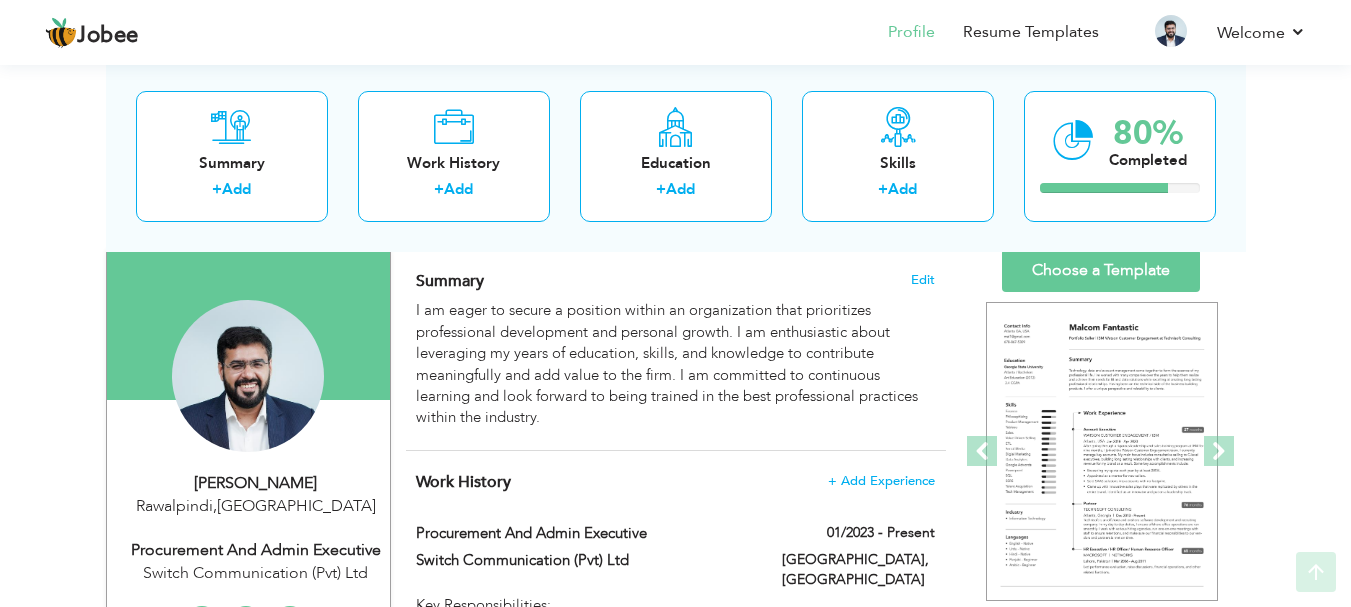 scroll, scrollTop: 140, scrollLeft: 0, axis: vertical 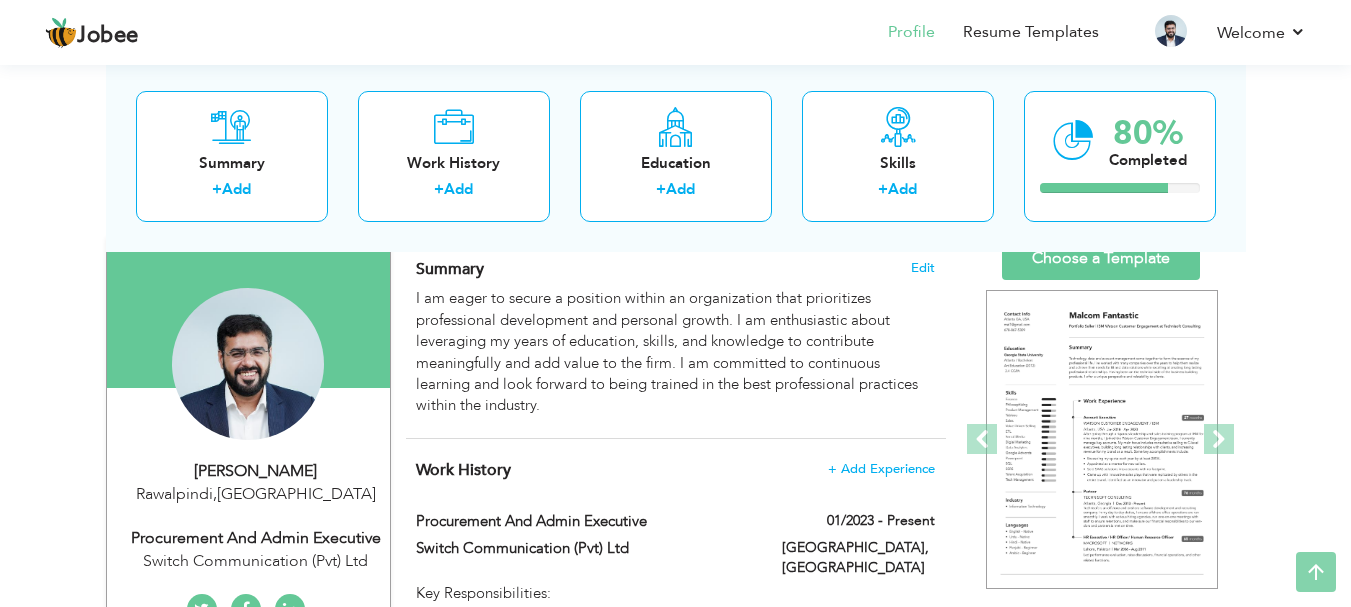 drag, startPoint x: 1364, startPoint y: 106, endPoint x: 1356, endPoint y: 129, distance: 24.351591 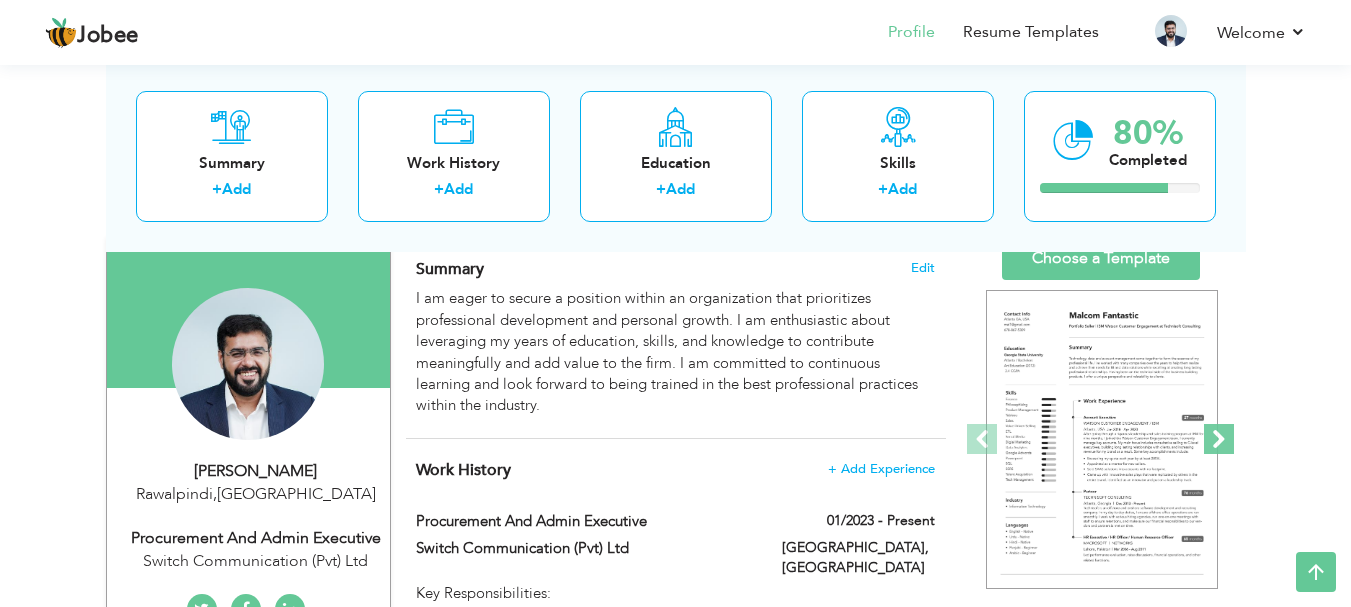 click at bounding box center [1219, 439] 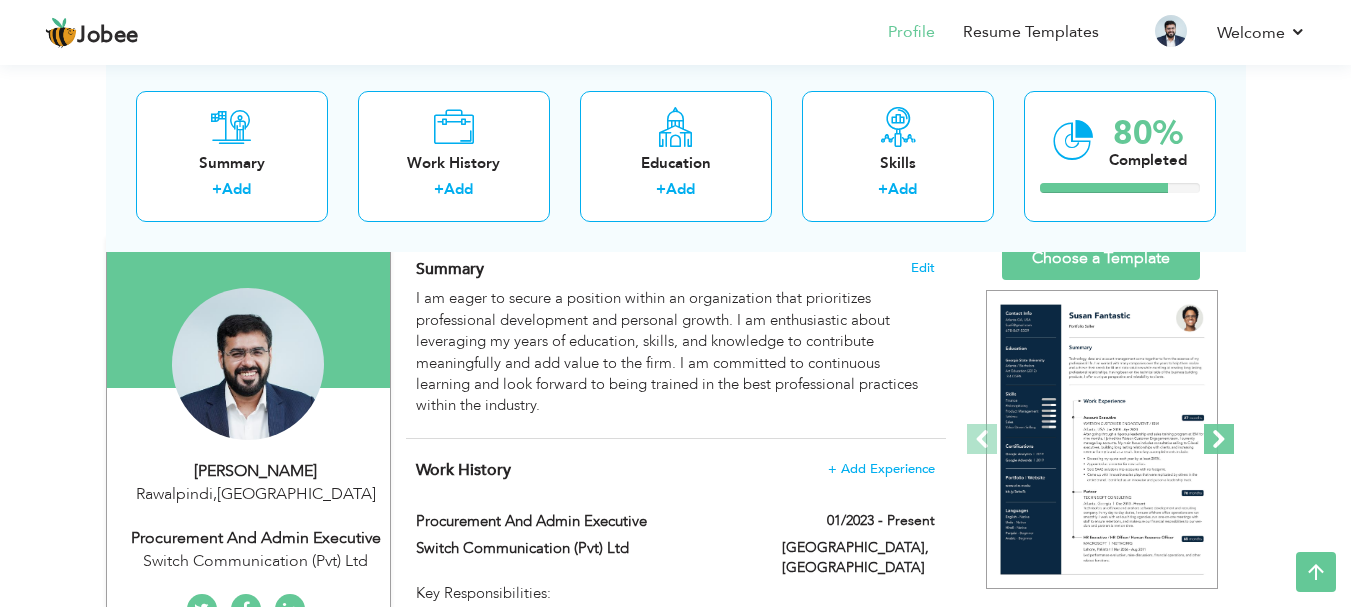 click at bounding box center (1219, 439) 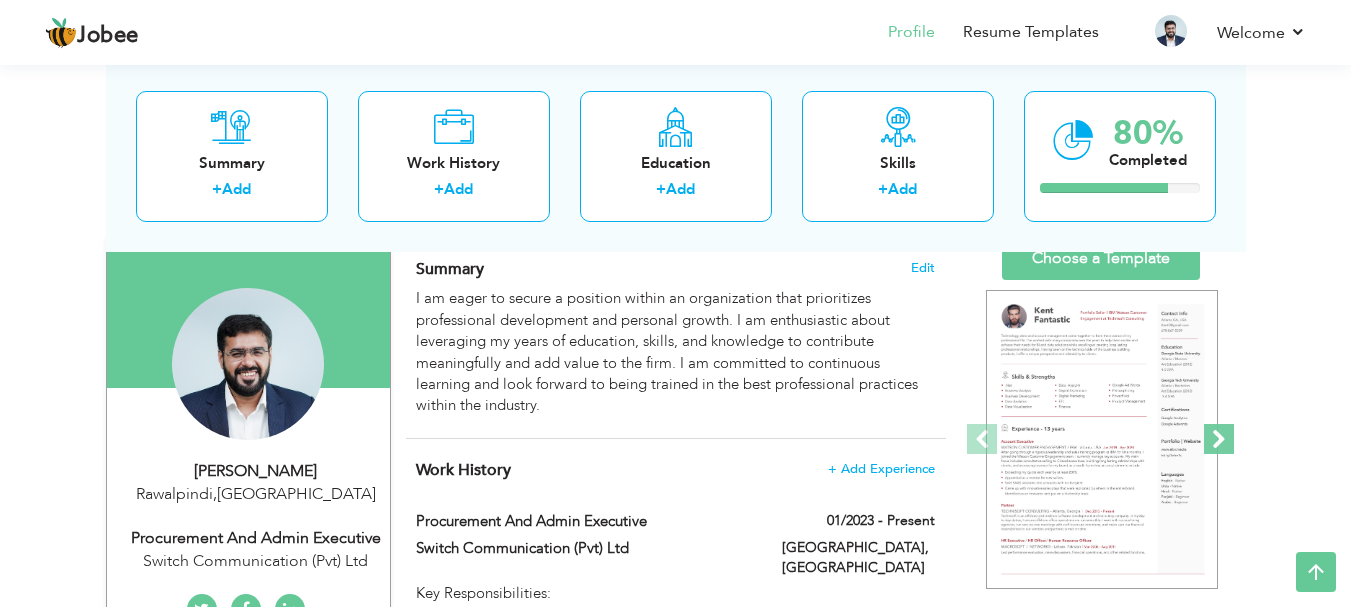 click at bounding box center [1219, 439] 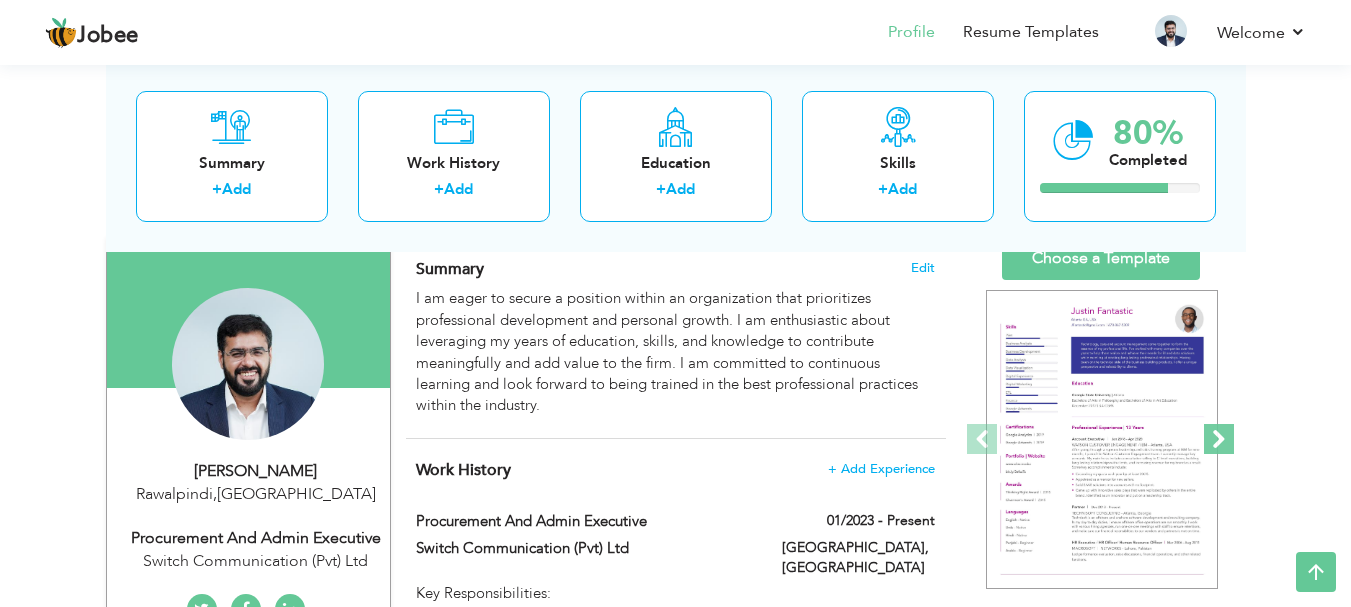 click at bounding box center (1219, 439) 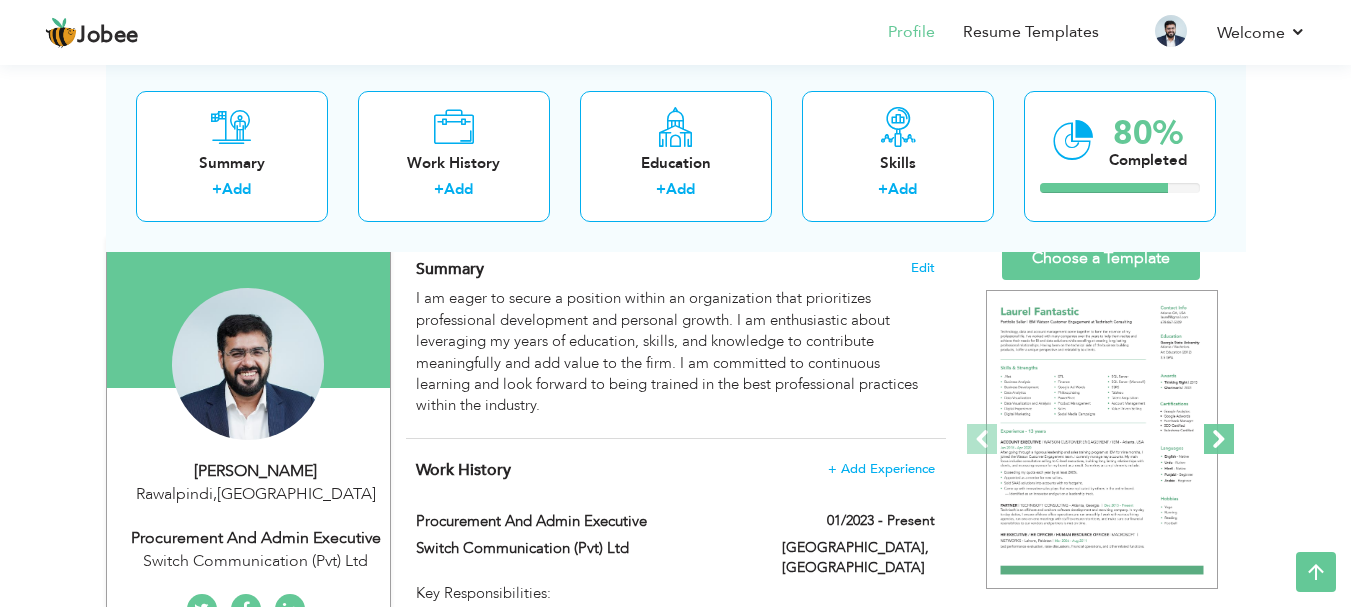 click at bounding box center [1219, 439] 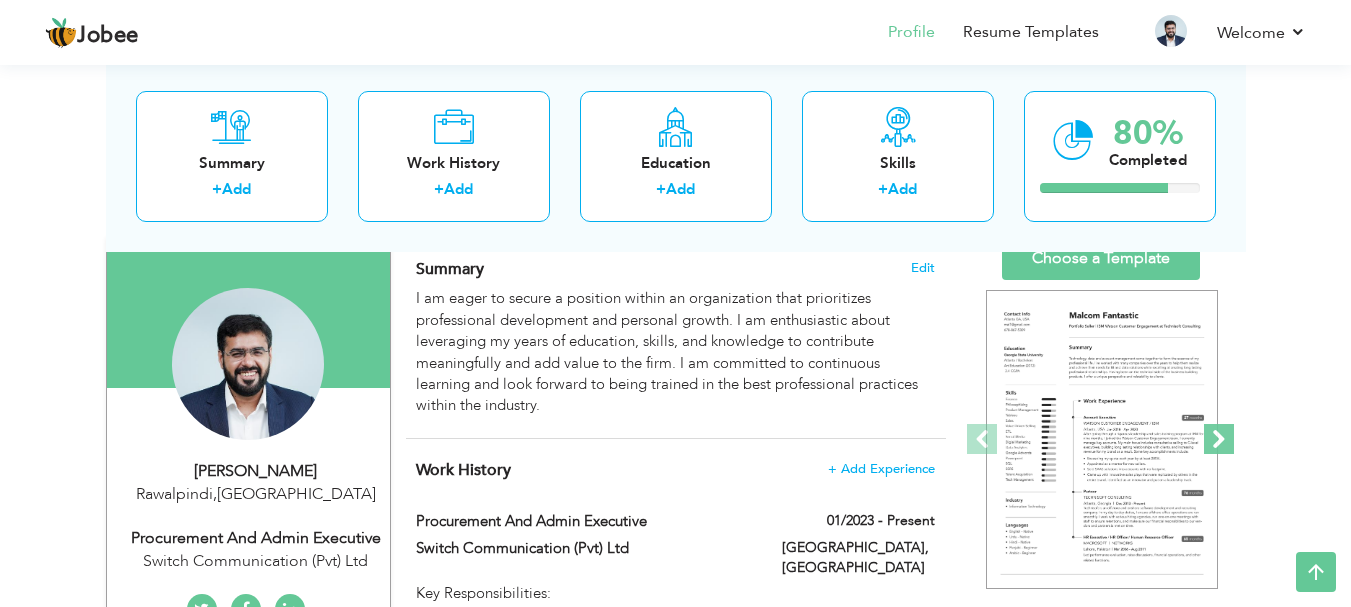click at bounding box center (1219, 439) 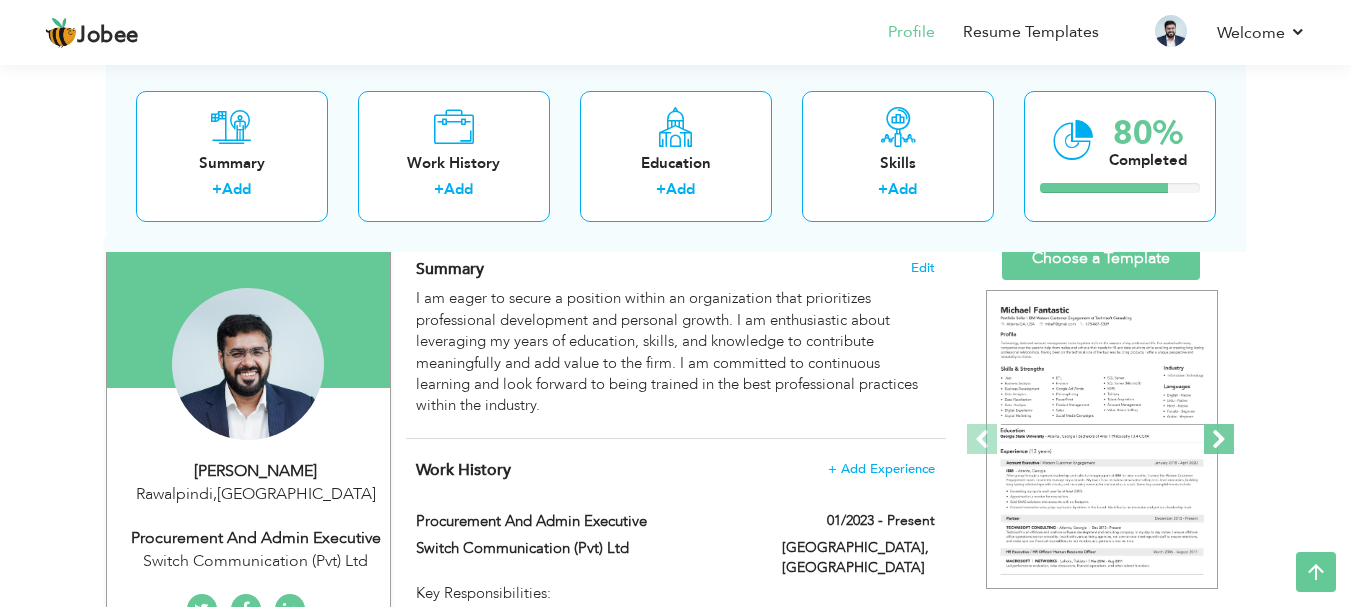 click at bounding box center [1219, 439] 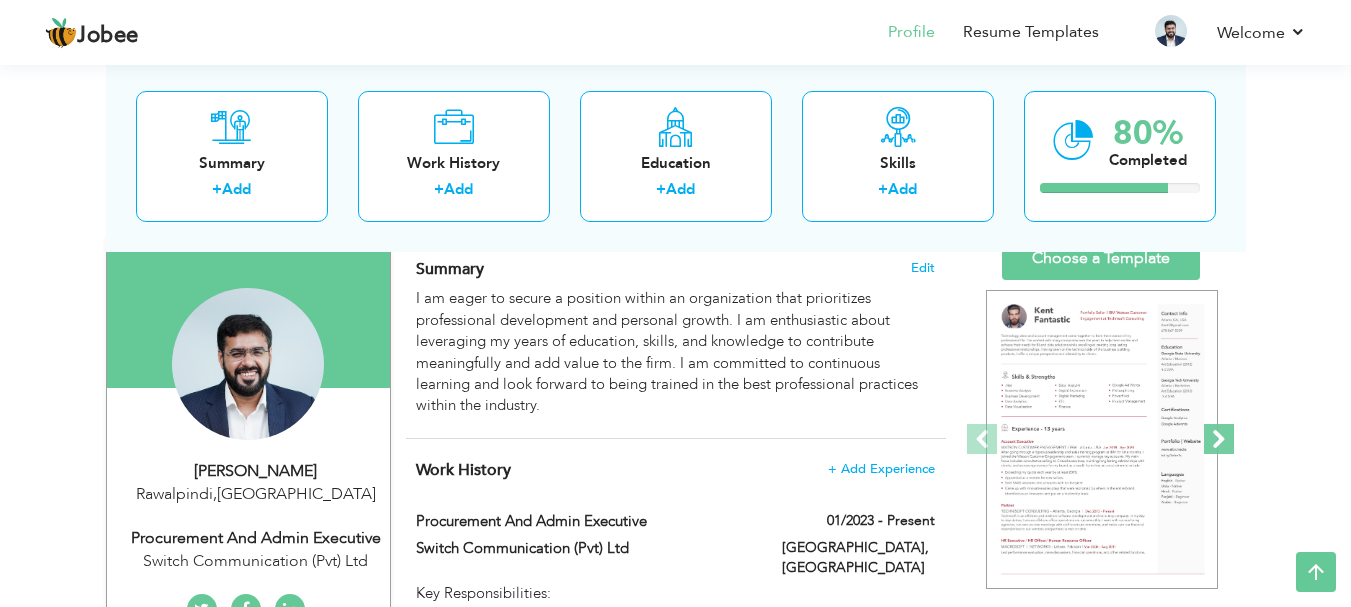click at bounding box center [1219, 439] 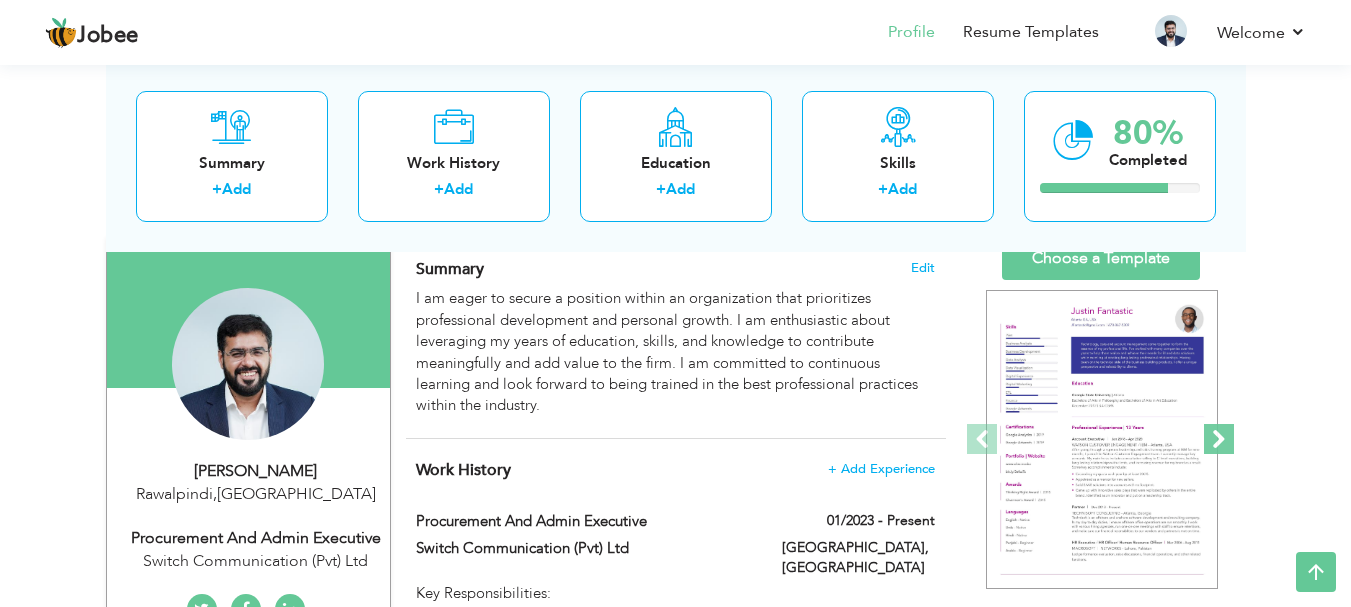 click at bounding box center (1219, 439) 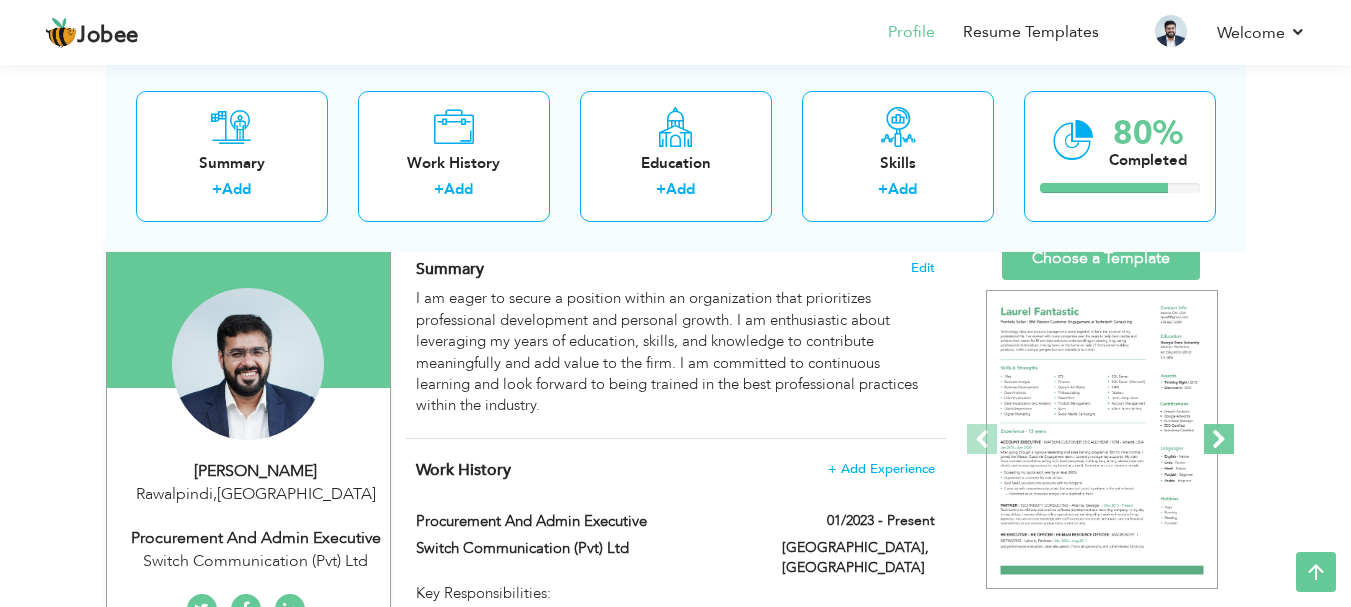 click at bounding box center (1219, 439) 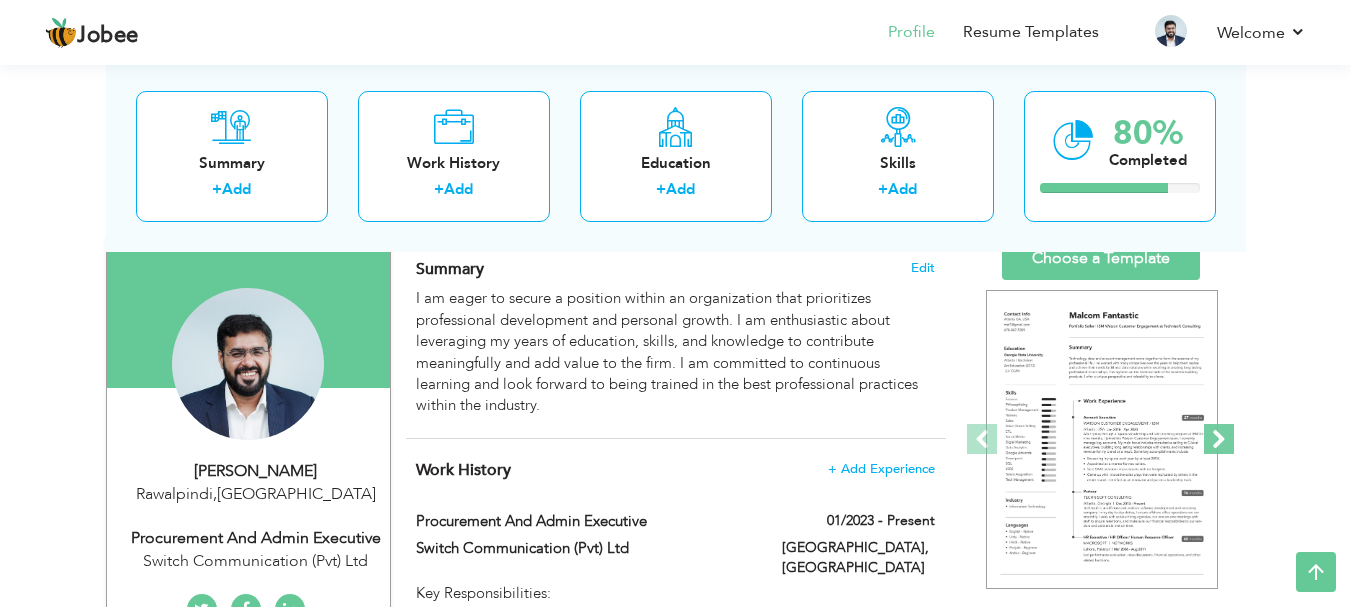 click at bounding box center (1219, 439) 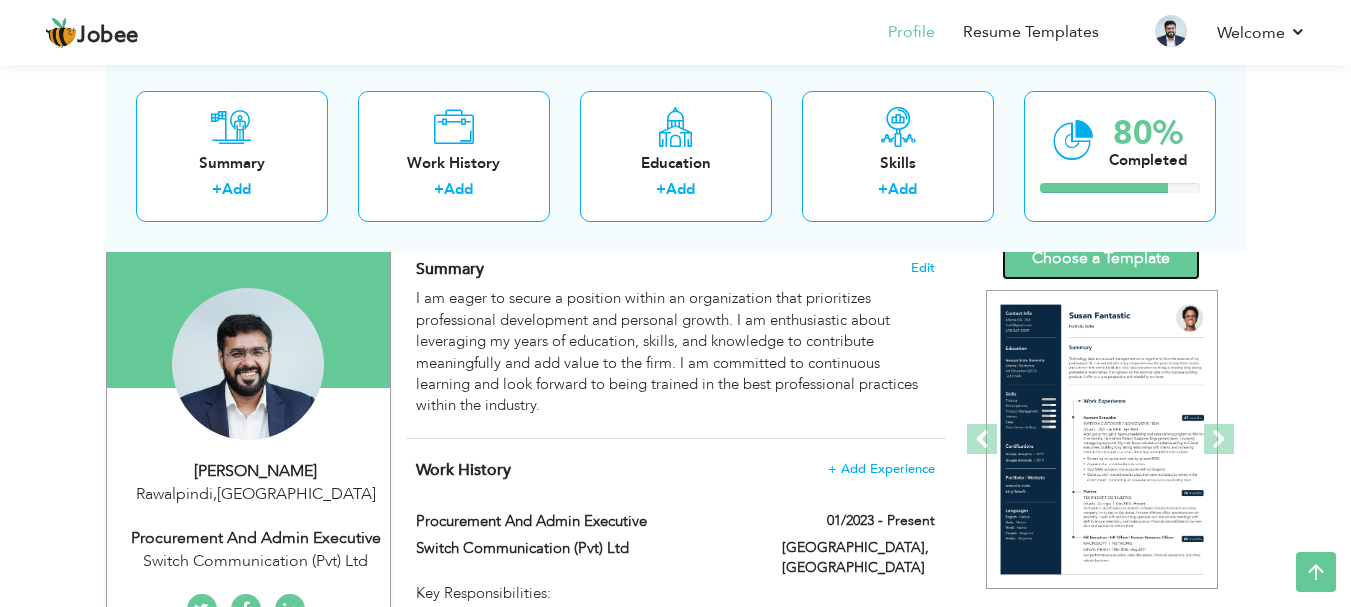 click on "Choose a Template" at bounding box center (1101, 258) 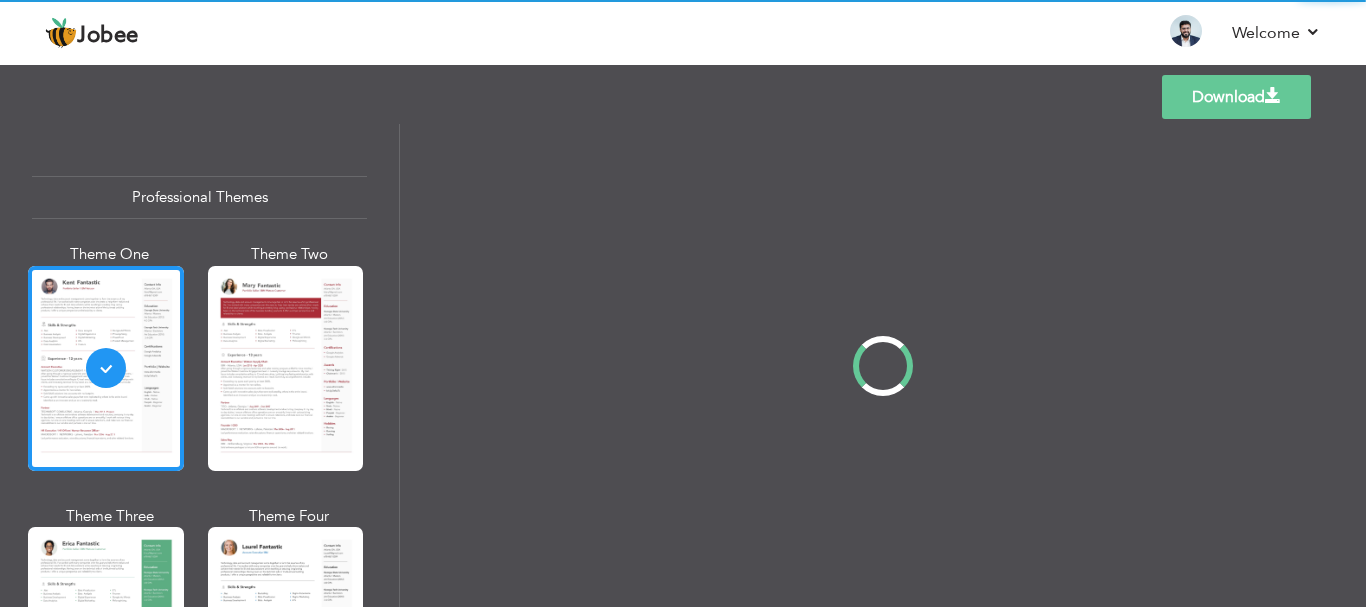 scroll, scrollTop: 0, scrollLeft: 0, axis: both 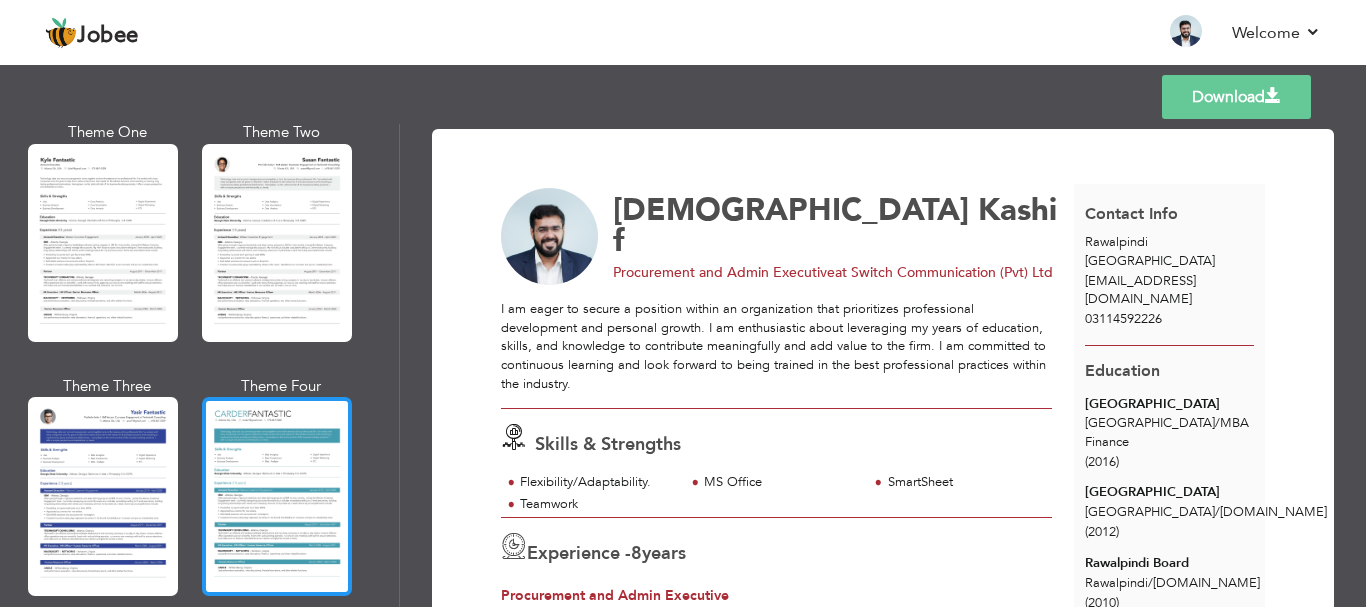 click at bounding box center [277, 496] 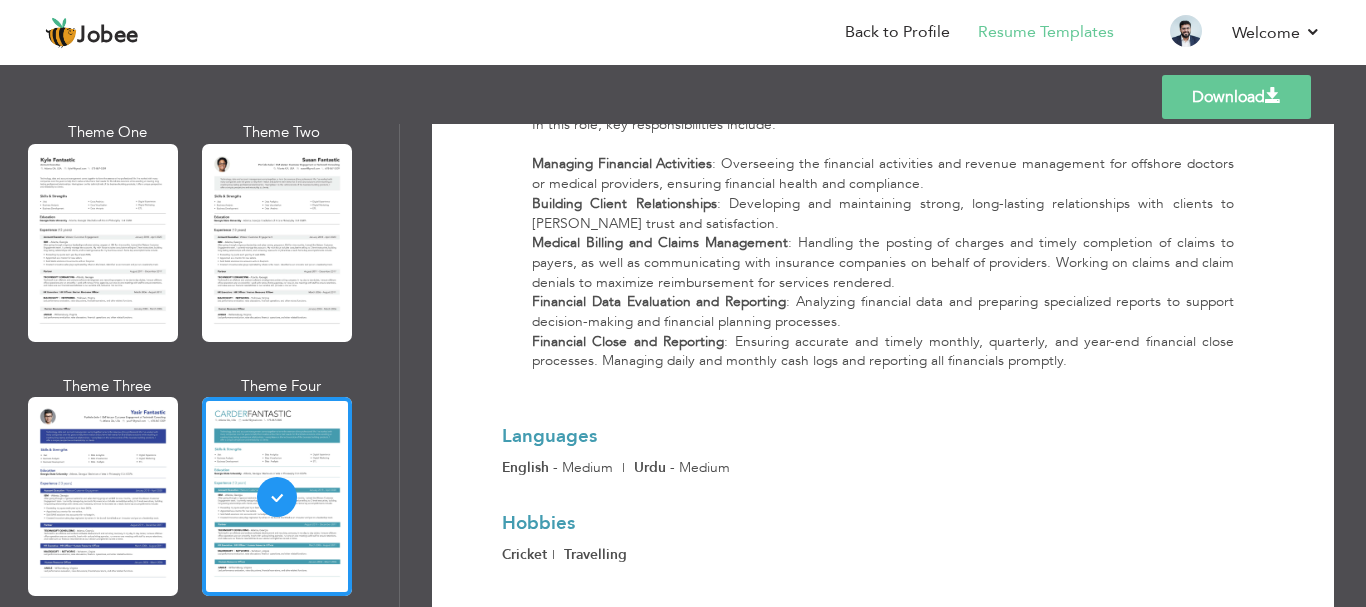 scroll, scrollTop: 2400, scrollLeft: 0, axis: vertical 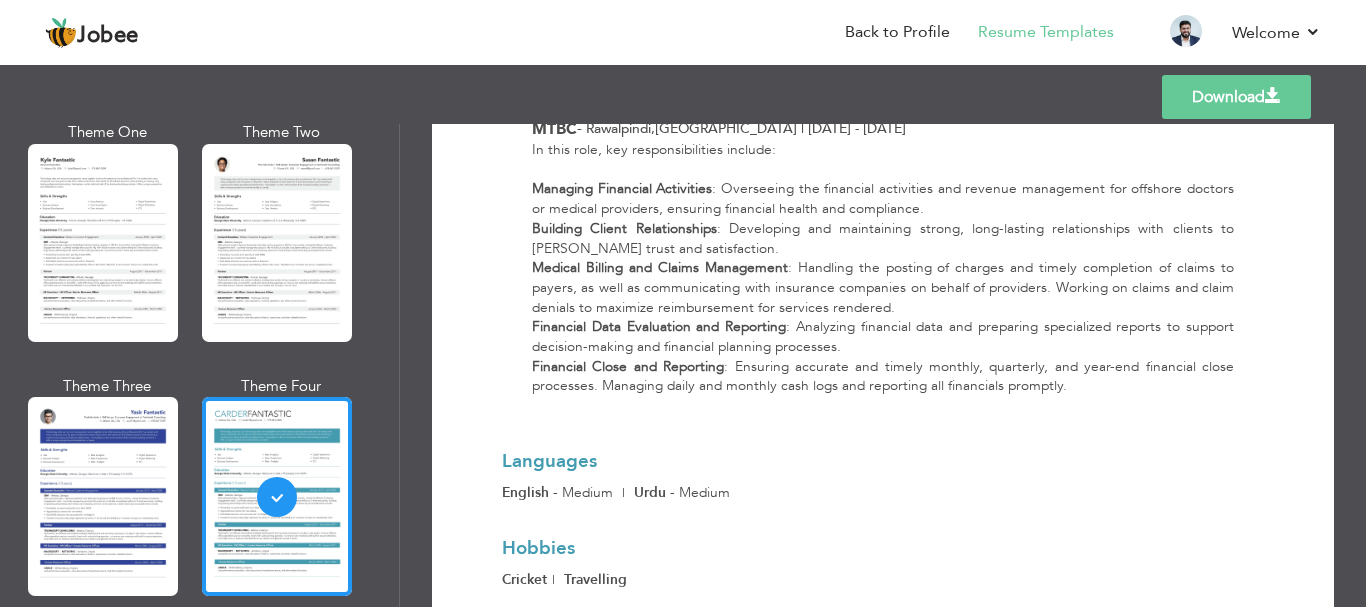 click at bounding box center (1273, 96) 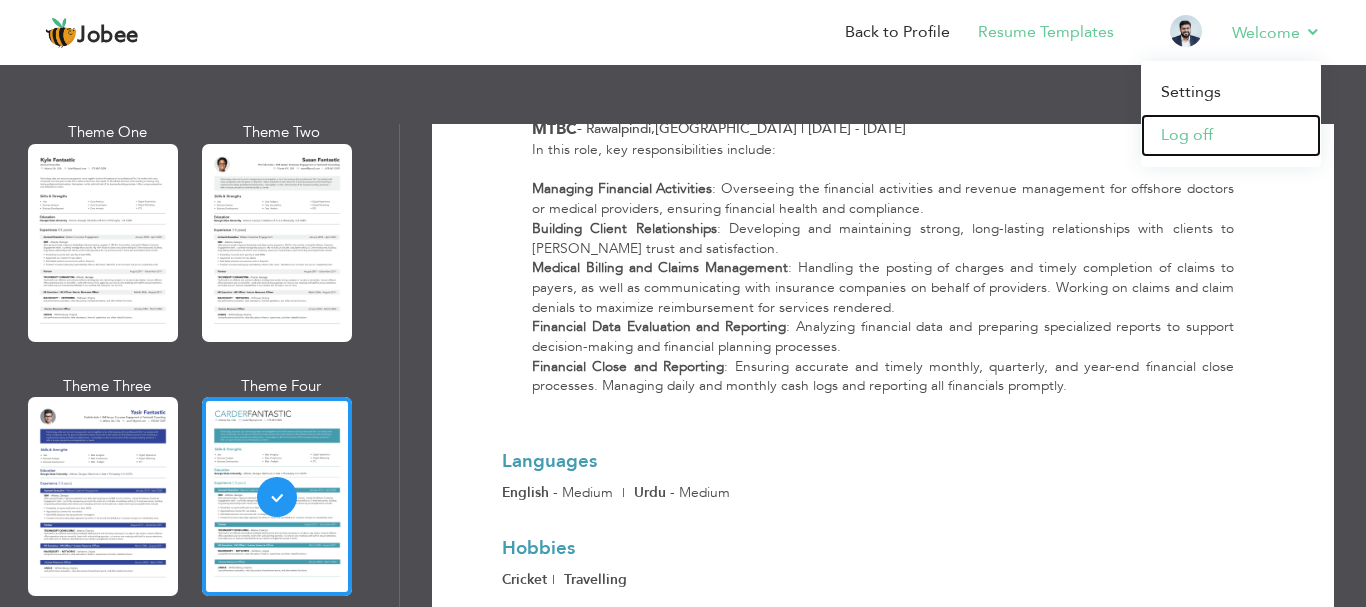 click on "Log off" at bounding box center (1231, 135) 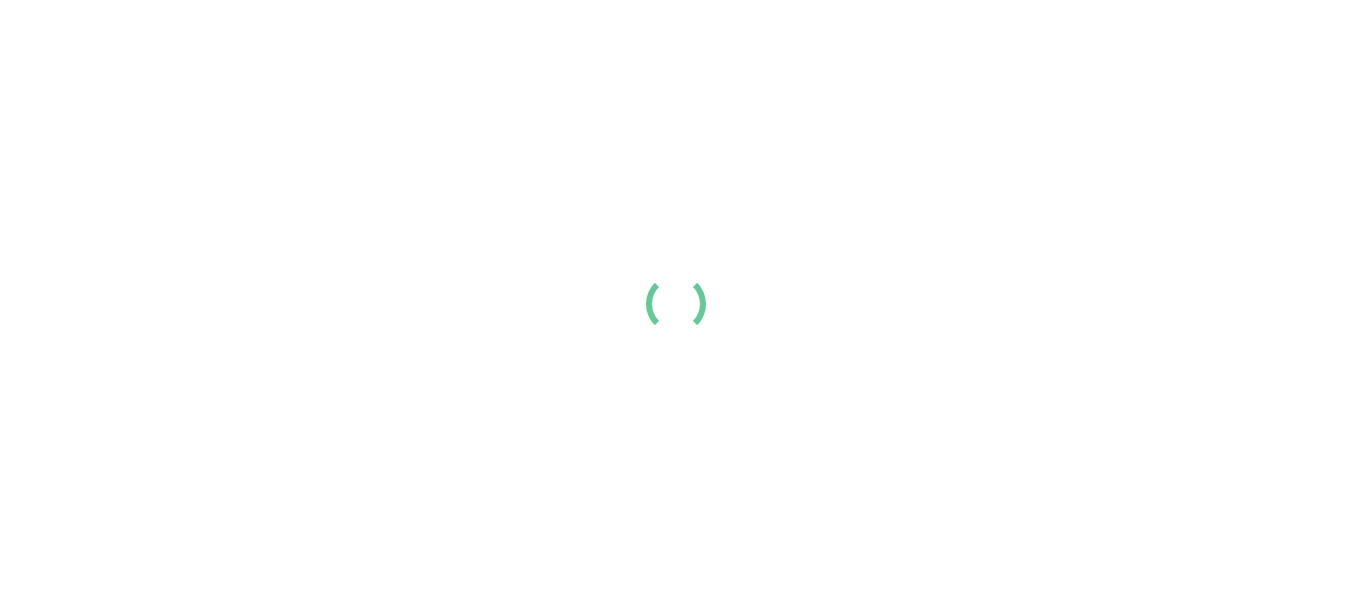 scroll, scrollTop: 0, scrollLeft: 0, axis: both 